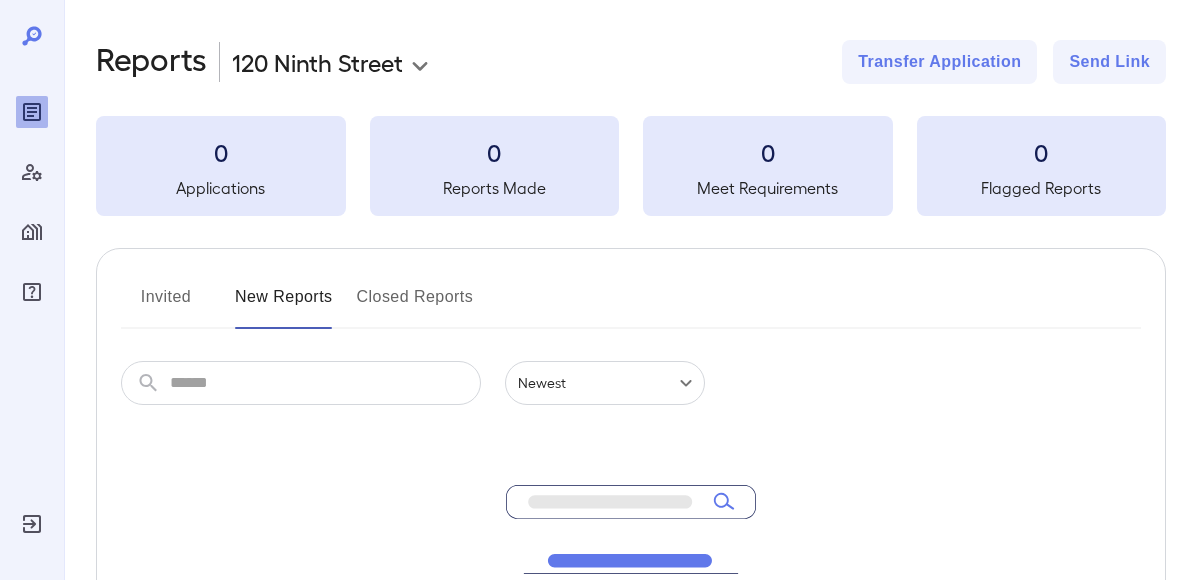 scroll, scrollTop: 0, scrollLeft: 0, axis: both 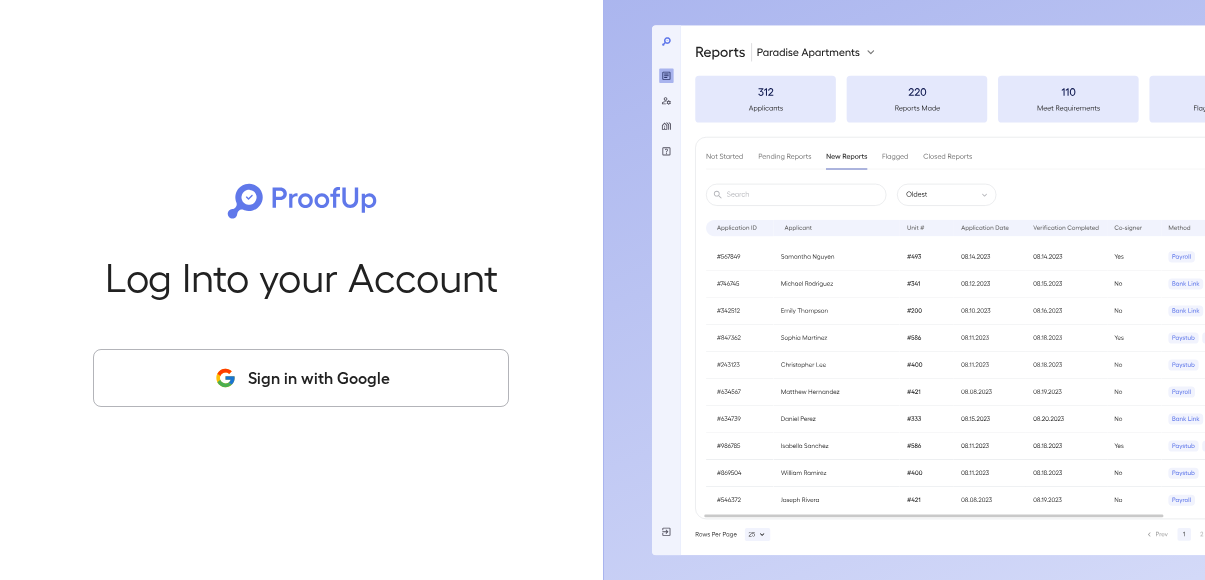 click on "Sign in with Google" at bounding box center [301, 378] 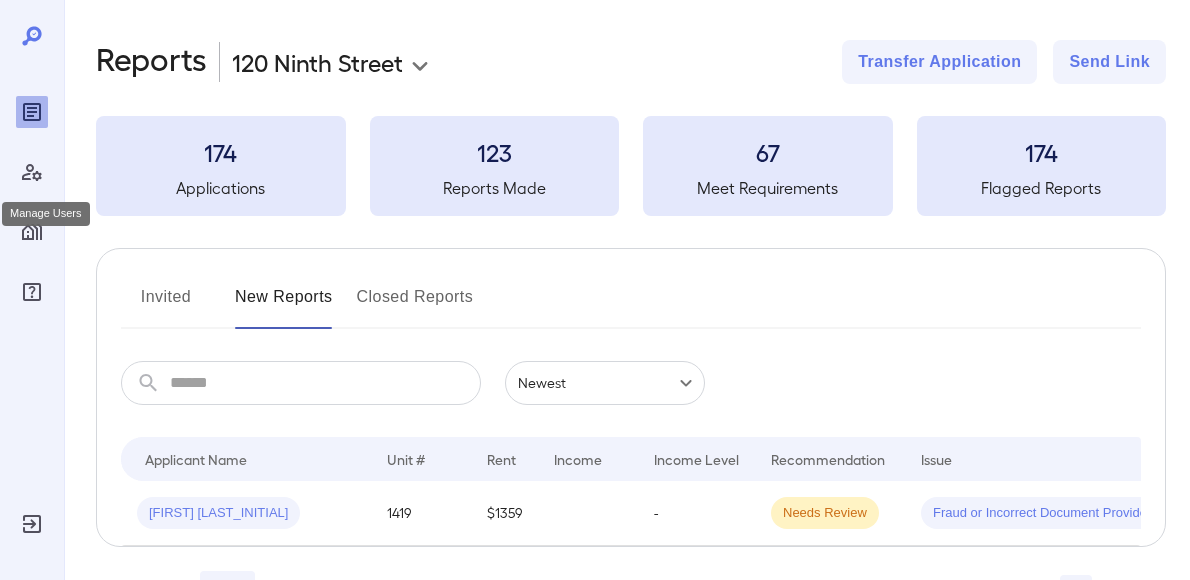 click 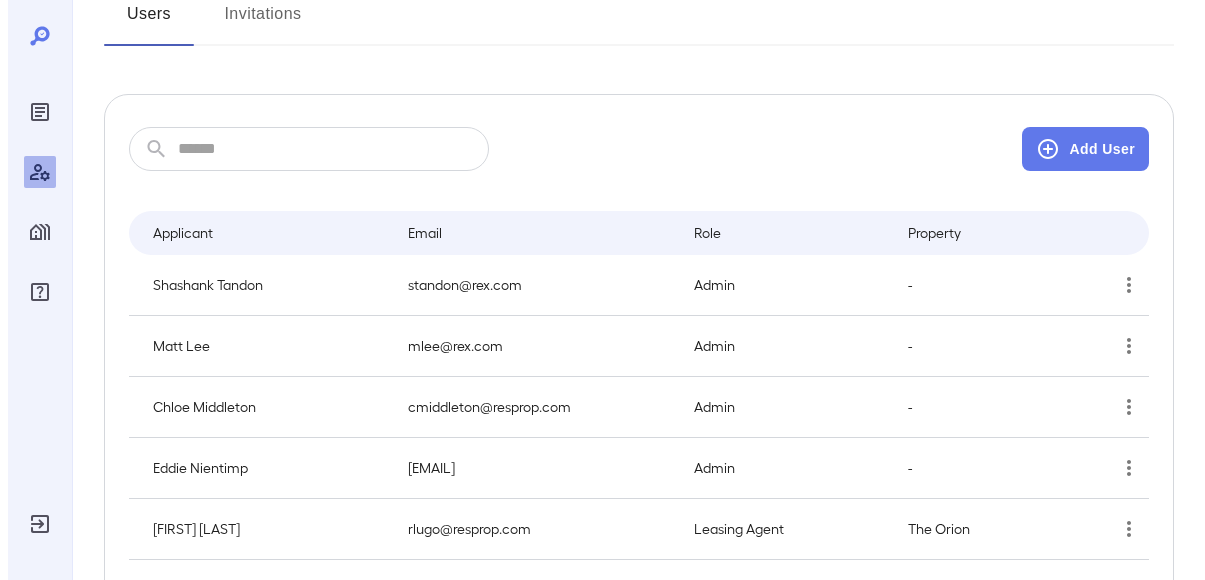 scroll, scrollTop: 0, scrollLeft: 0, axis: both 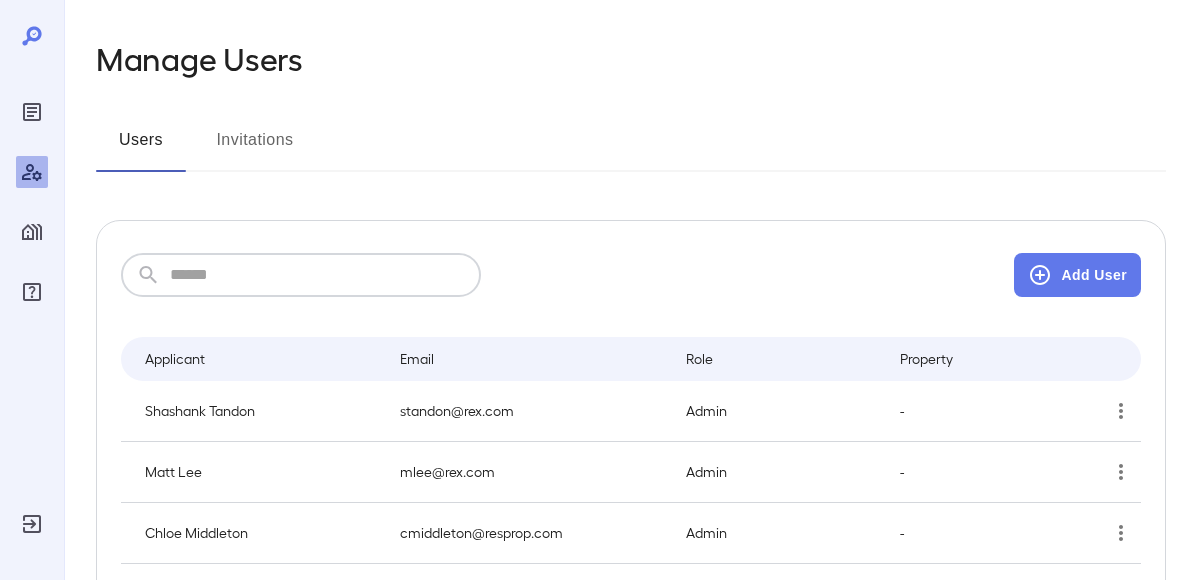 click at bounding box center [325, 275] 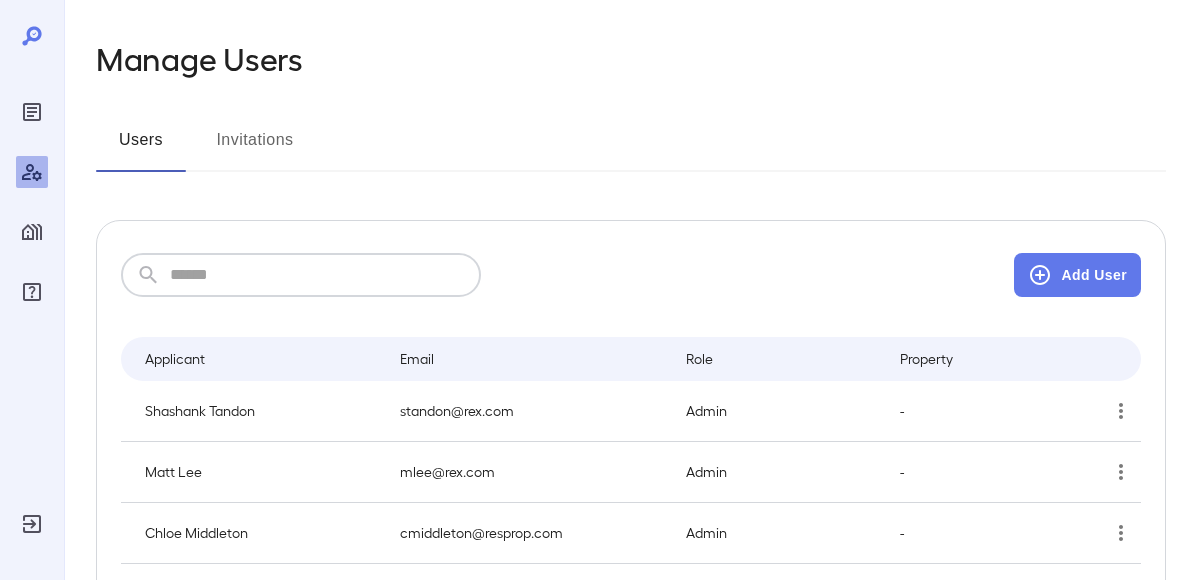 paste on "**********" 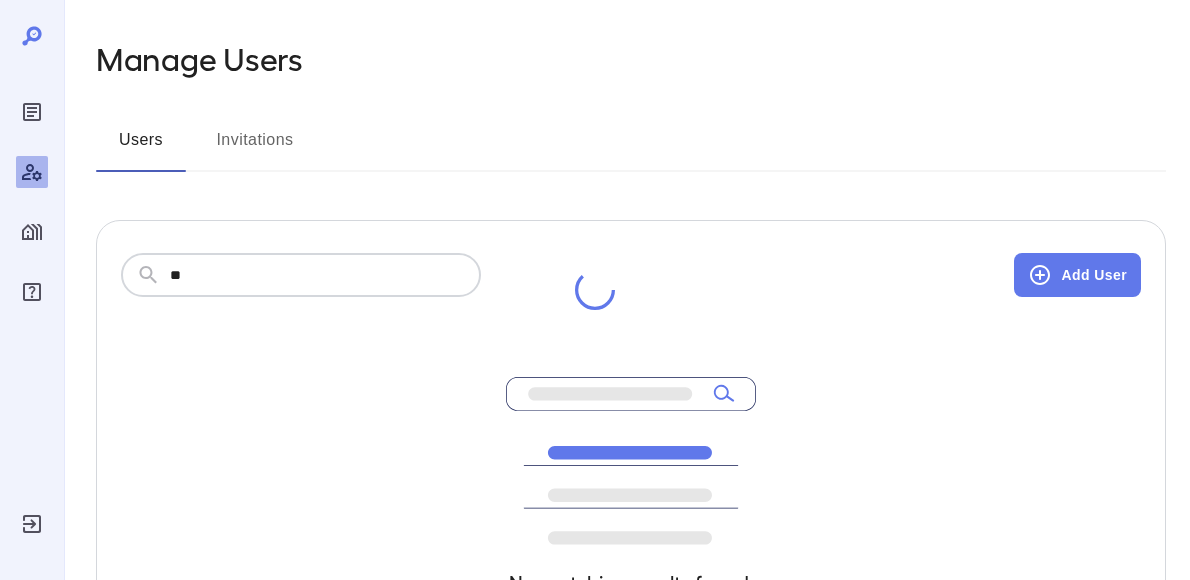 type on "*" 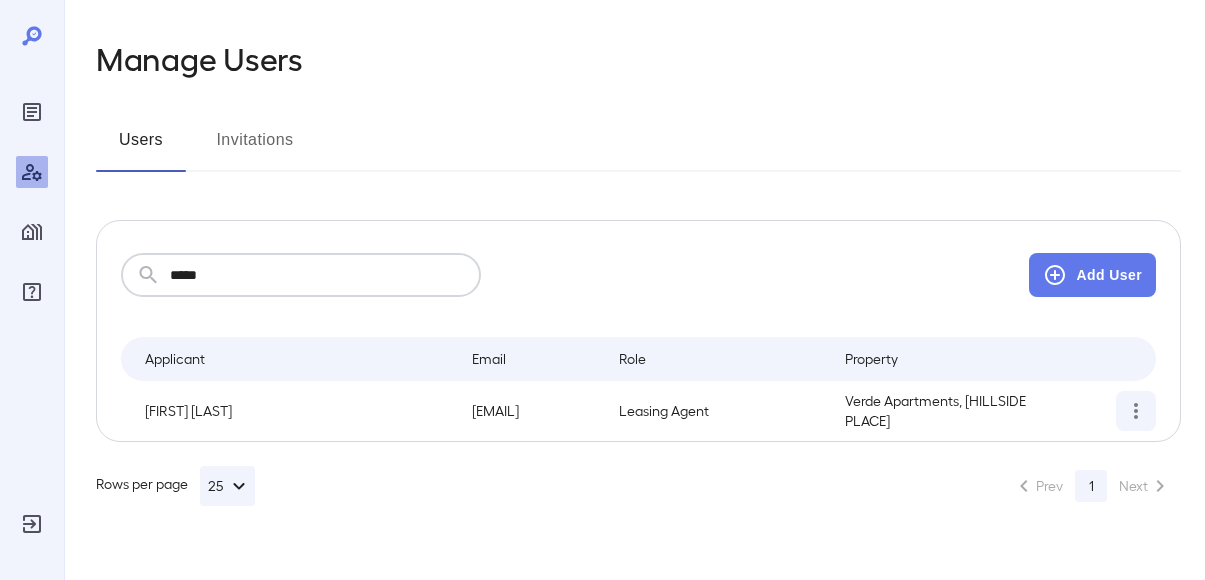 type on "*****" 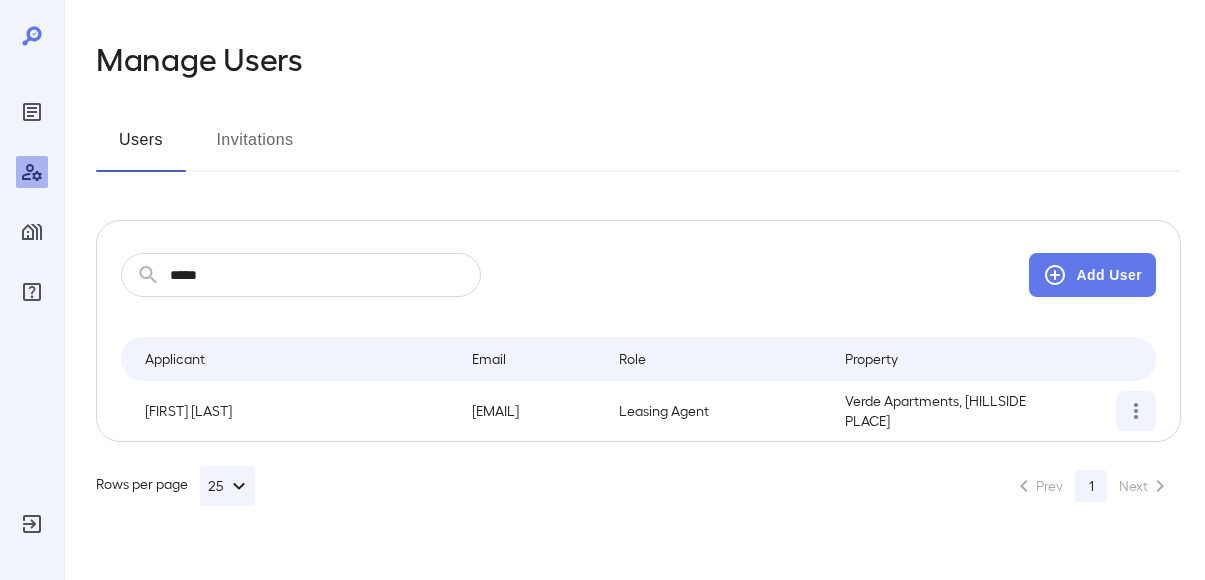 click 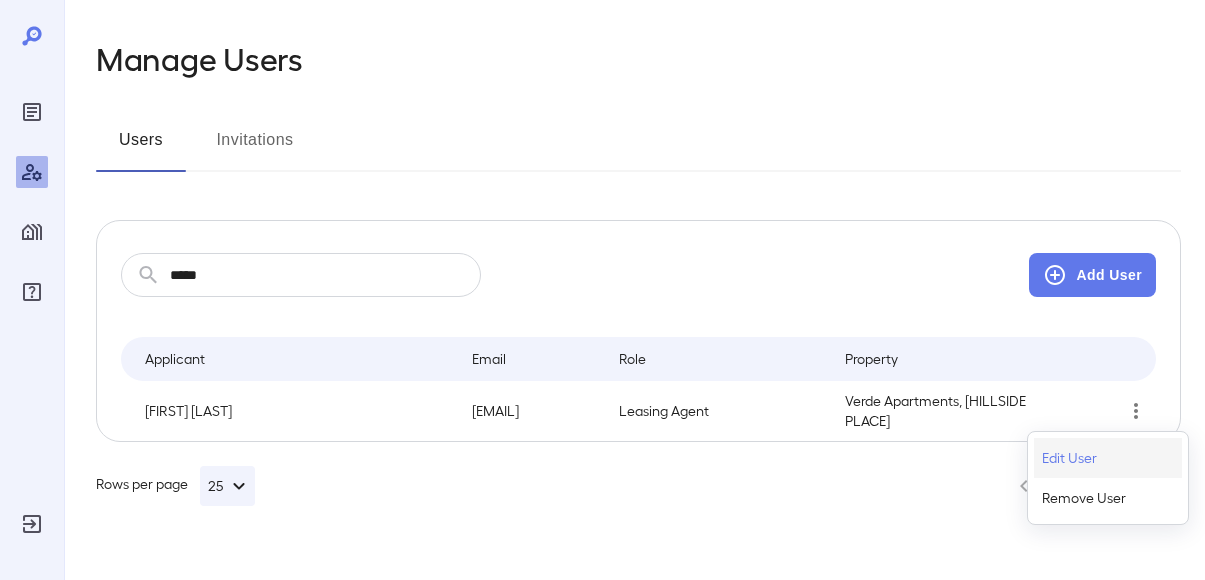 click on "Edit User" at bounding box center [1108, 458] 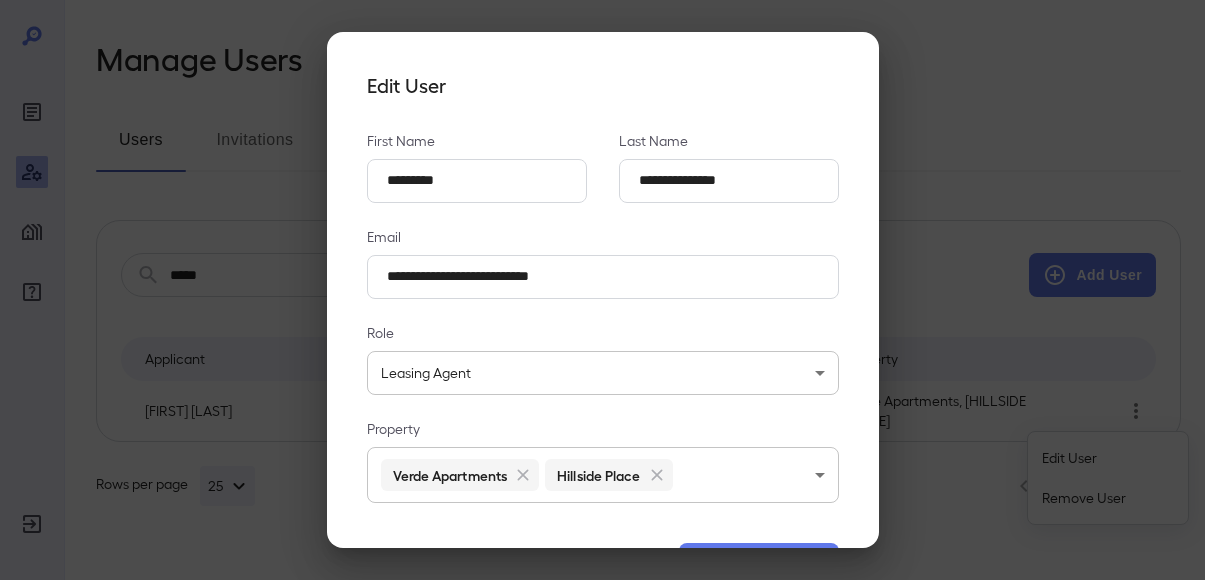 click on "**********" at bounding box center [602, 290] 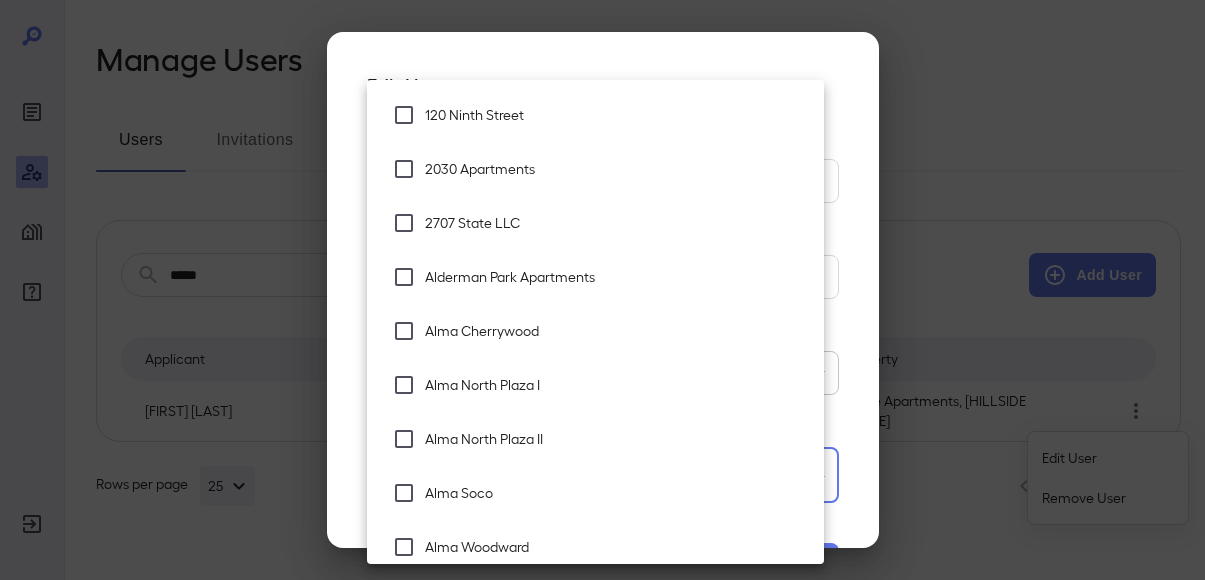 scroll, scrollTop: 4437, scrollLeft: 0, axis: vertical 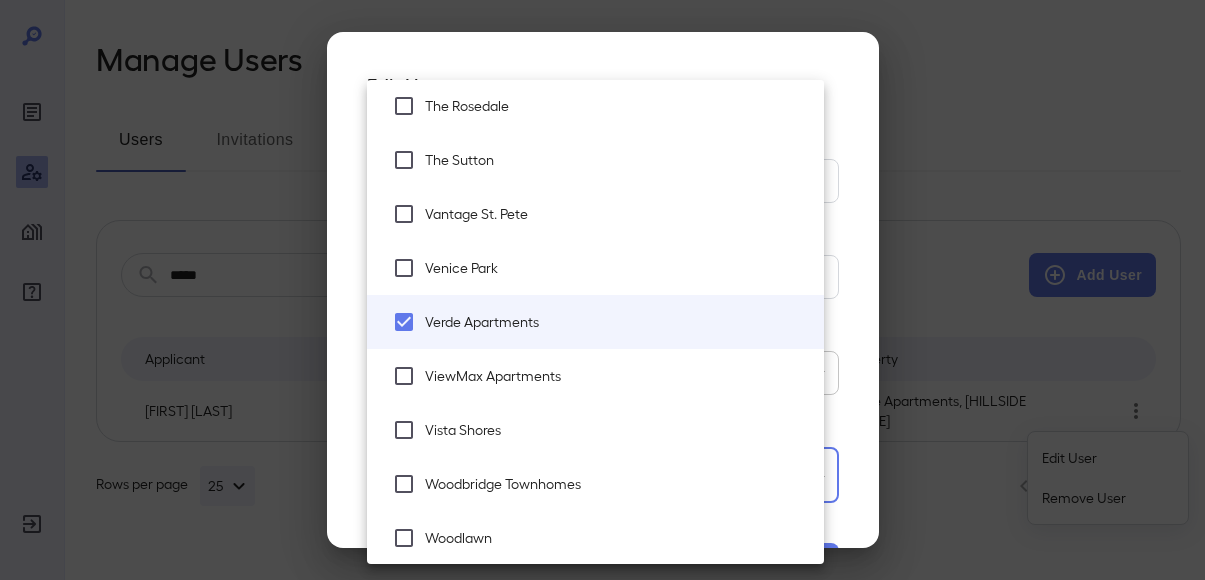 type 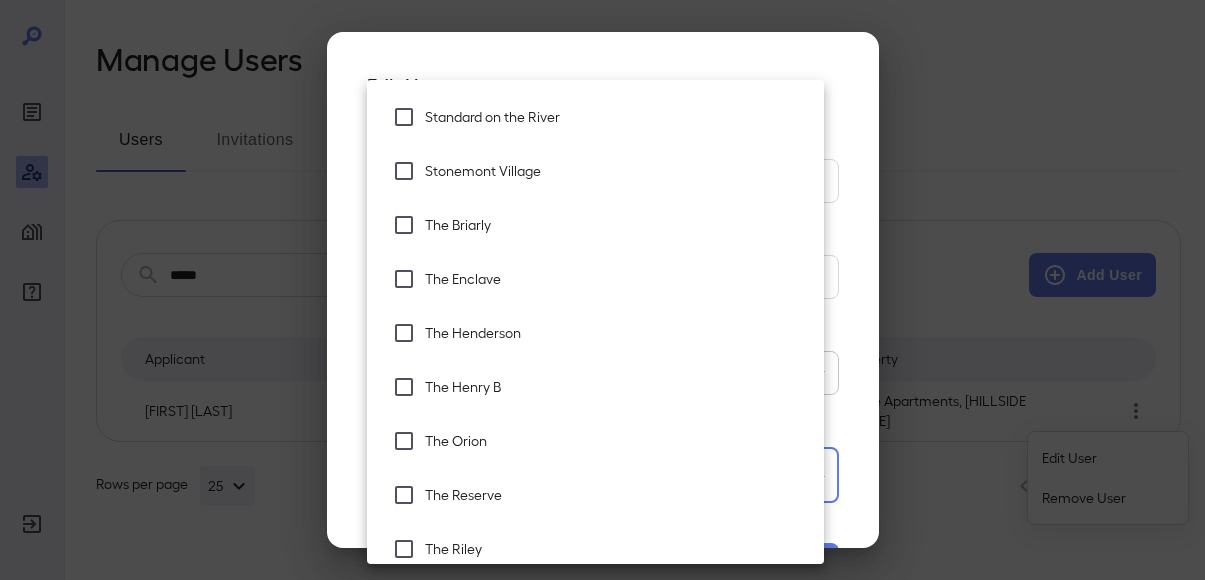 scroll, scrollTop: 3933, scrollLeft: 0, axis: vertical 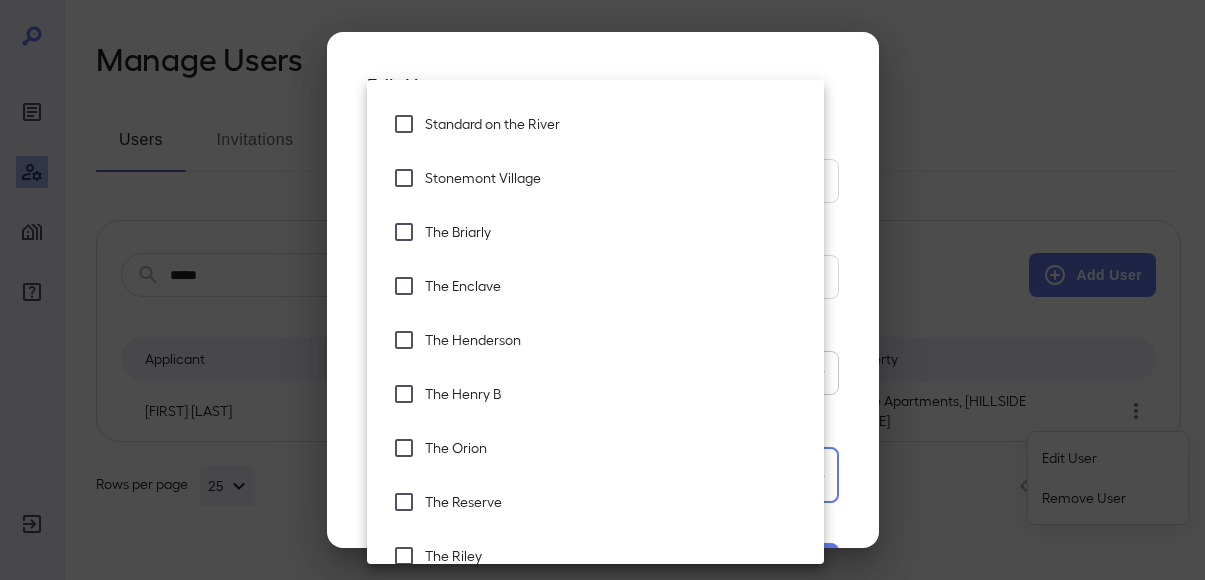 click on "The Enclave" at bounding box center (595, 286) 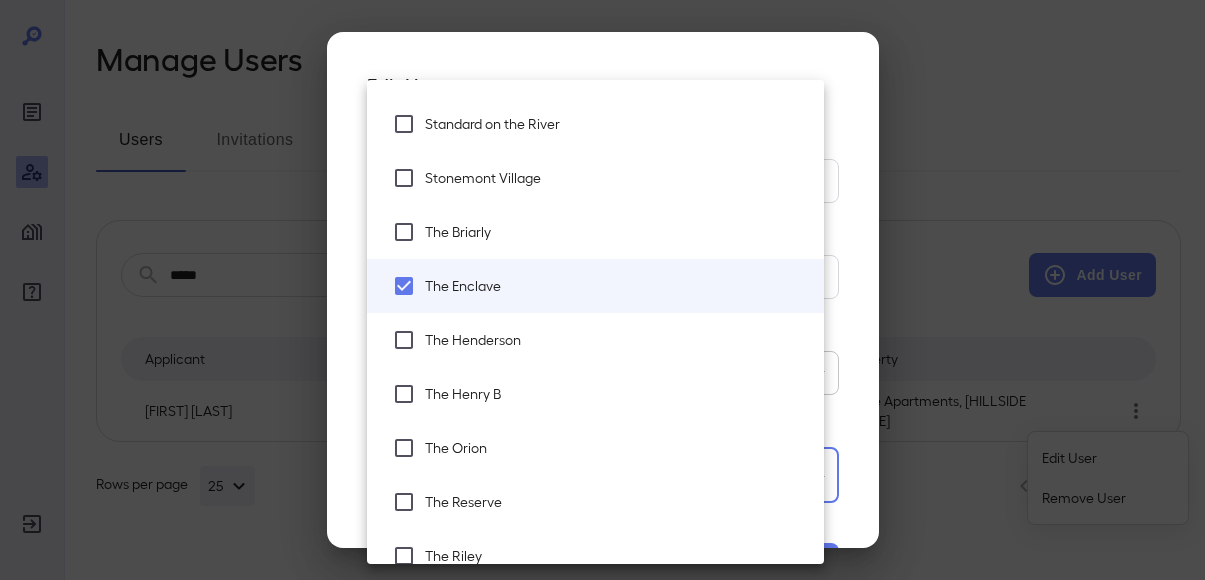 scroll, scrollTop: 4033, scrollLeft: 0, axis: vertical 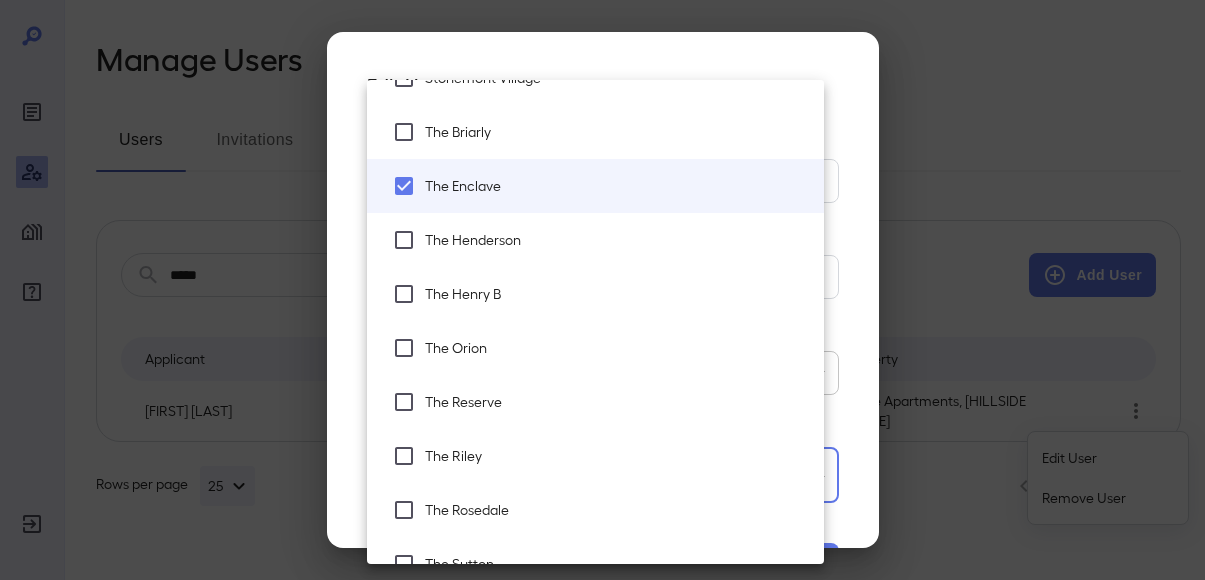 click on "The Reserve" at bounding box center [595, 402] 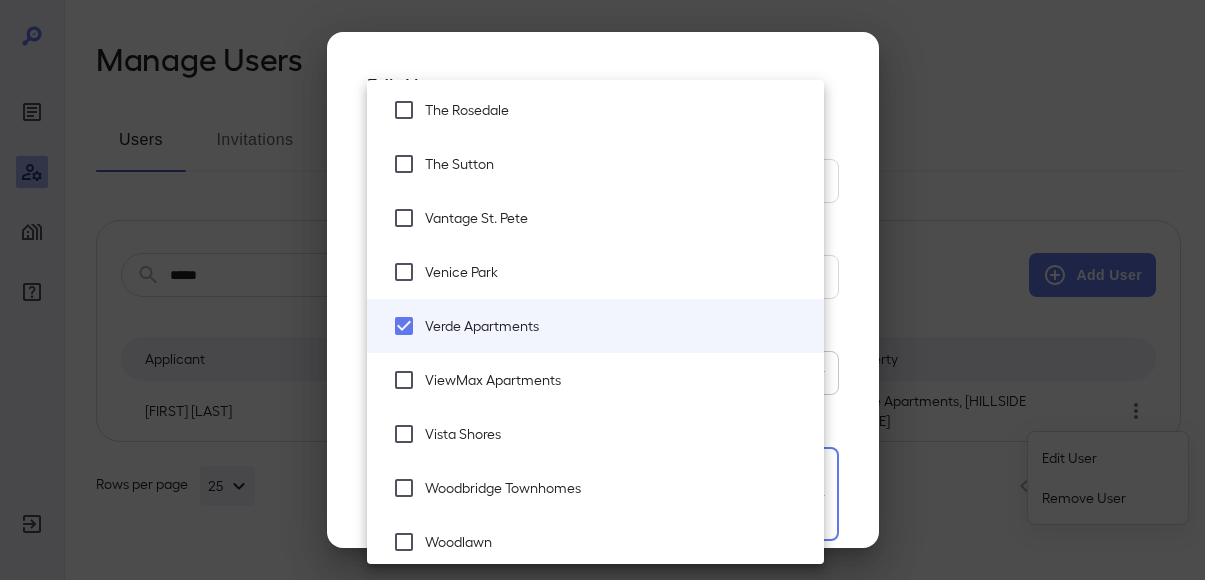 scroll, scrollTop: 4500, scrollLeft: 0, axis: vertical 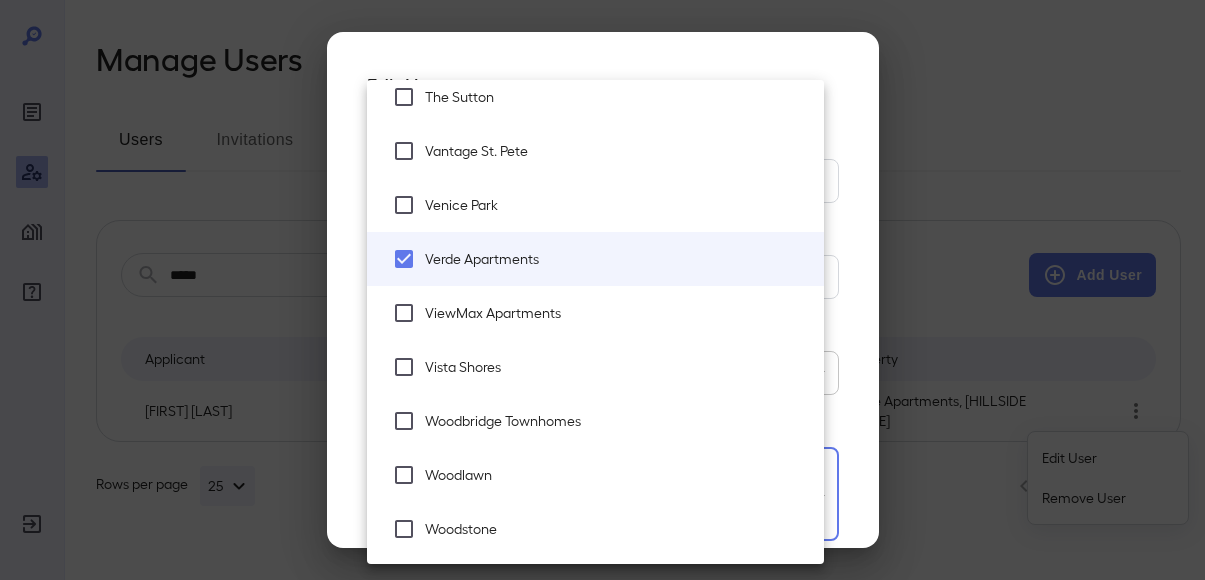 click on "Woodstone" at bounding box center [616, 529] 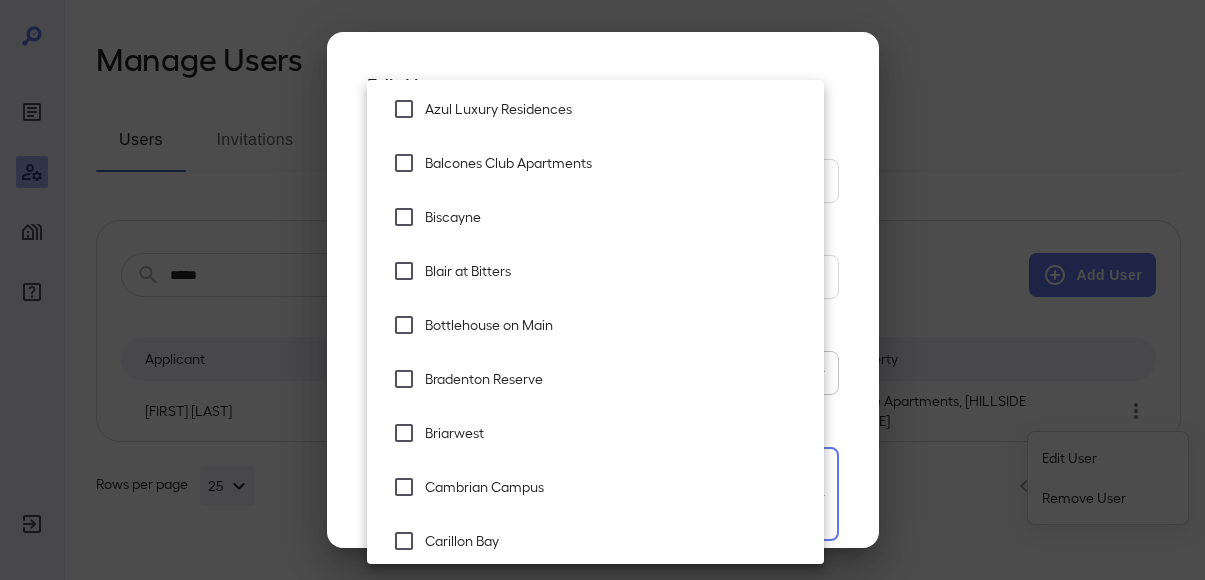 scroll, scrollTop: 800, scrollLeft: 0, axis: vertical 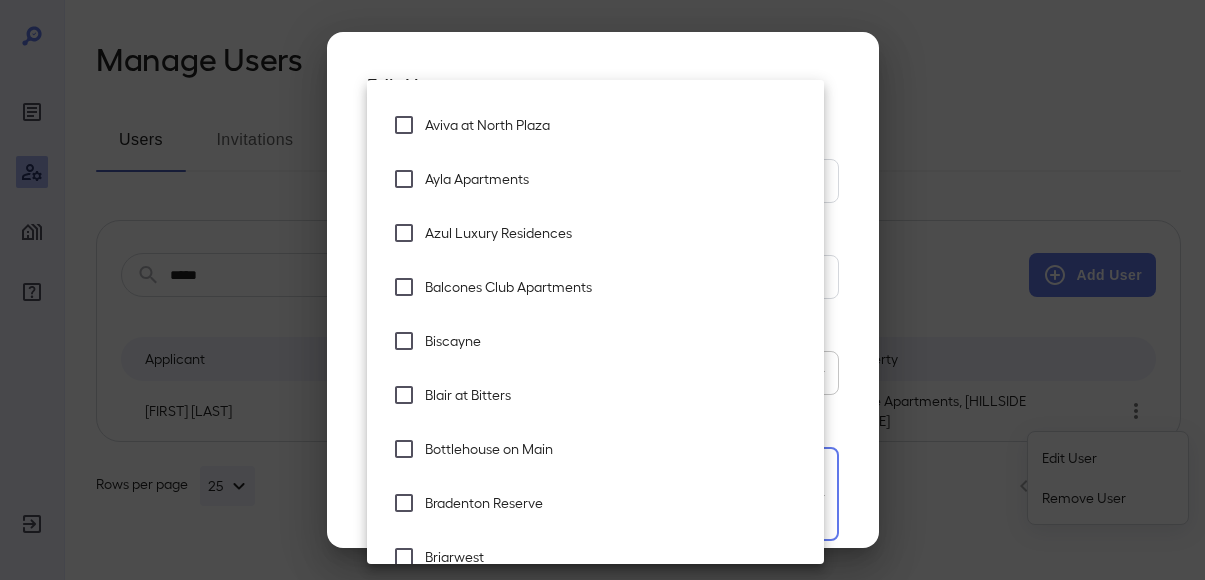 click on "Balcones Club Apartments" at bounding box center (595, 287) 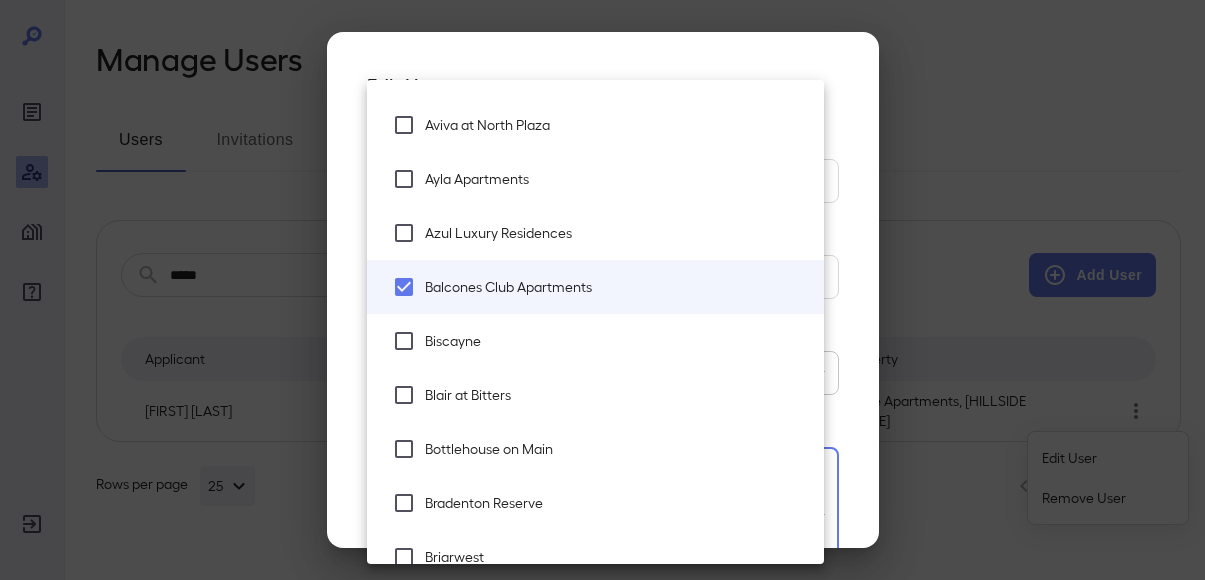 click at bounding box center [602, 290] 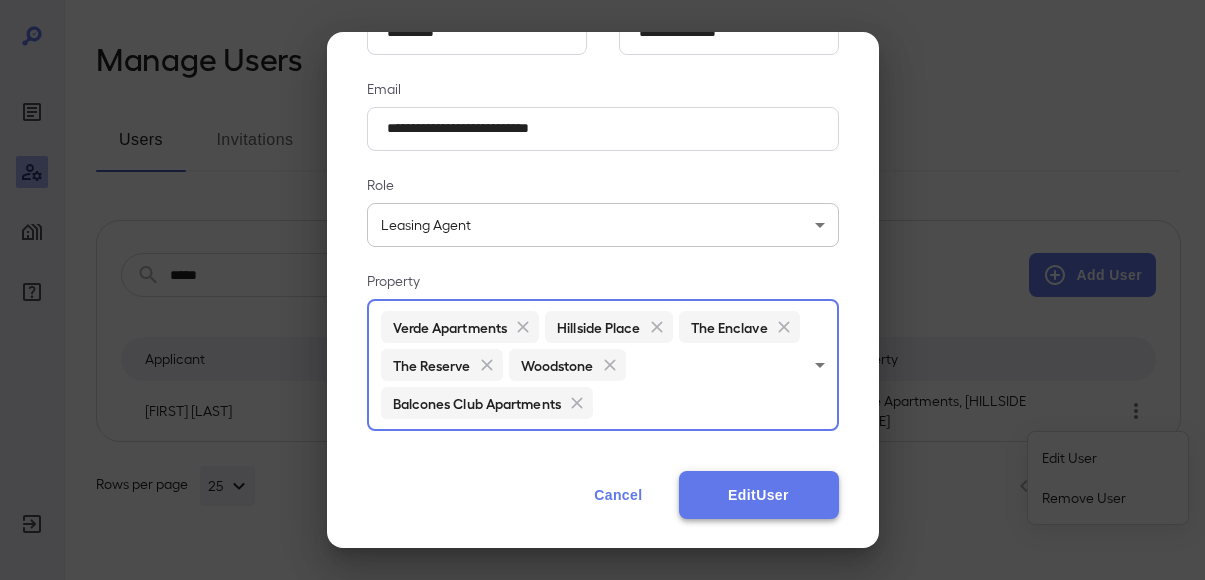 scroll, scrollTop: 151, scrollLeft: 0, axis: vertical 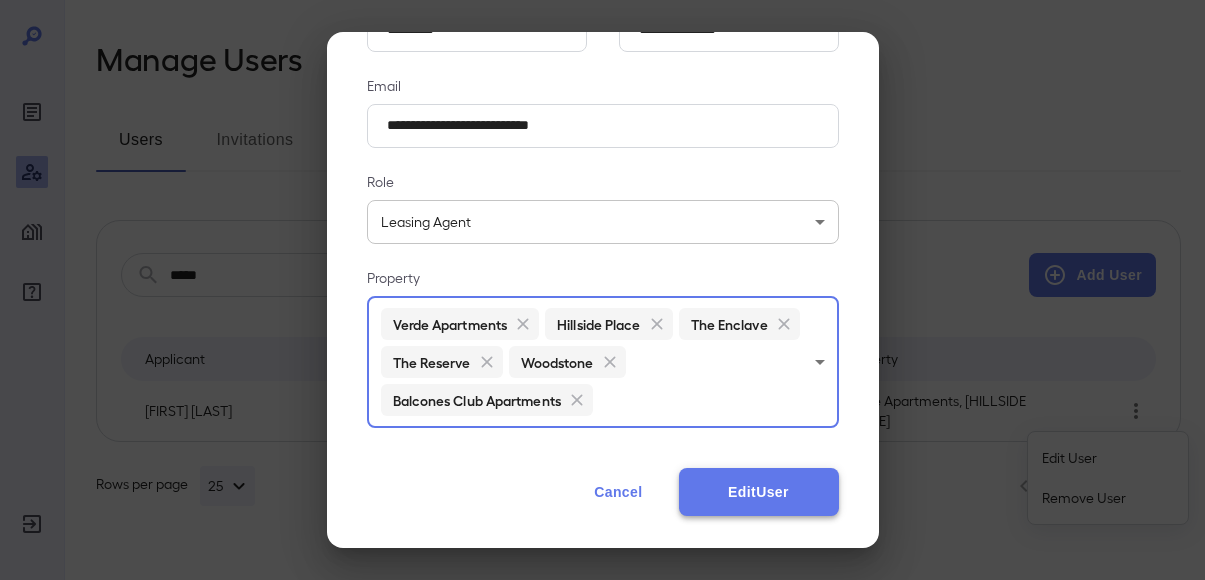 click on "Edit  User" at bounding box center [759, 492] 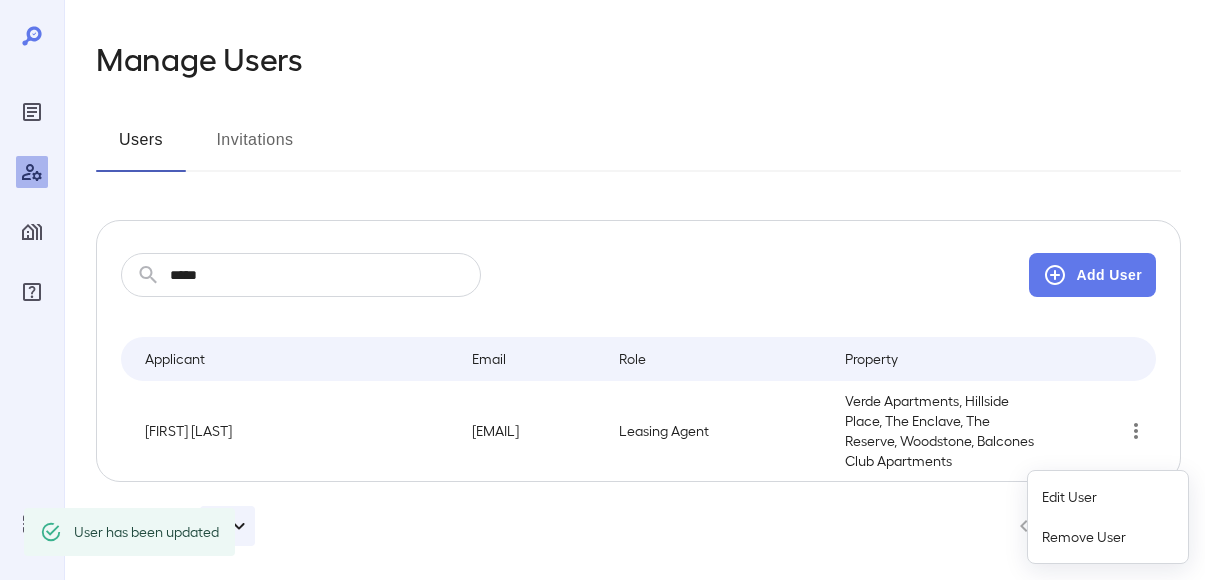 drag, startPoint x: 338, startPoint y: 47, endPoint x: 335, endPoint y: 35, distance: 12.369317 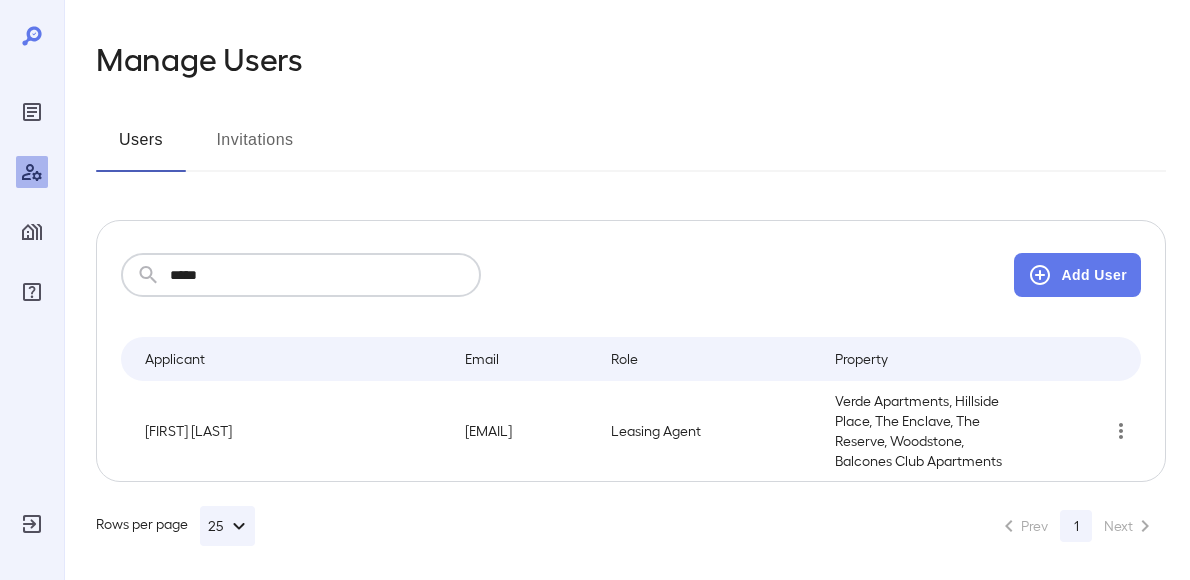 drag, startPoint x: 302, startPoint y: 284, endPoint x: 124, endPoint y: 292, distance: 178.17969 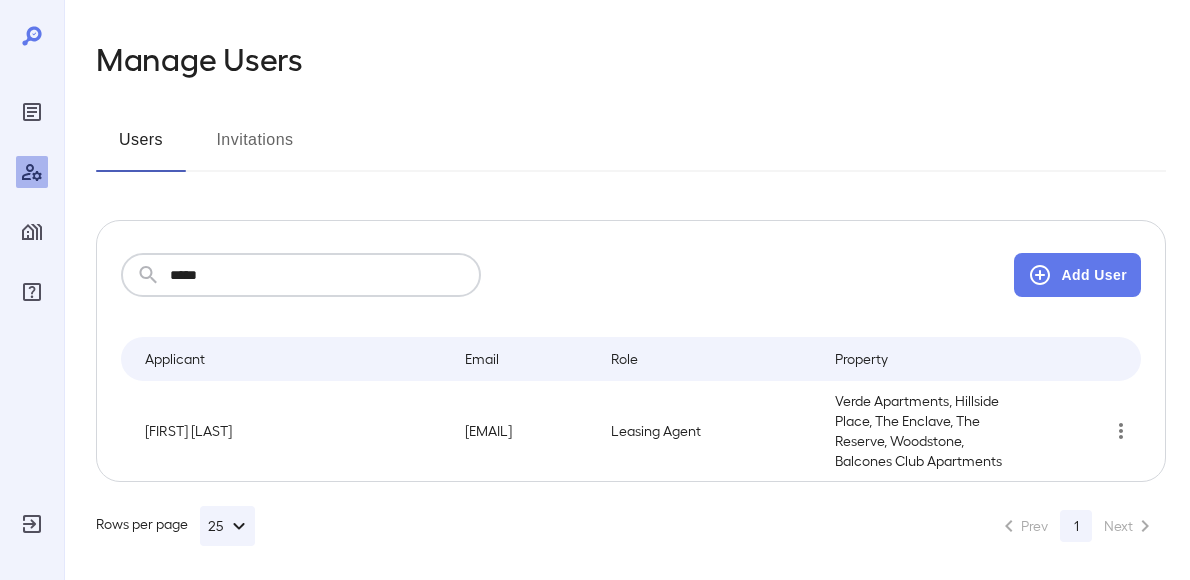 click 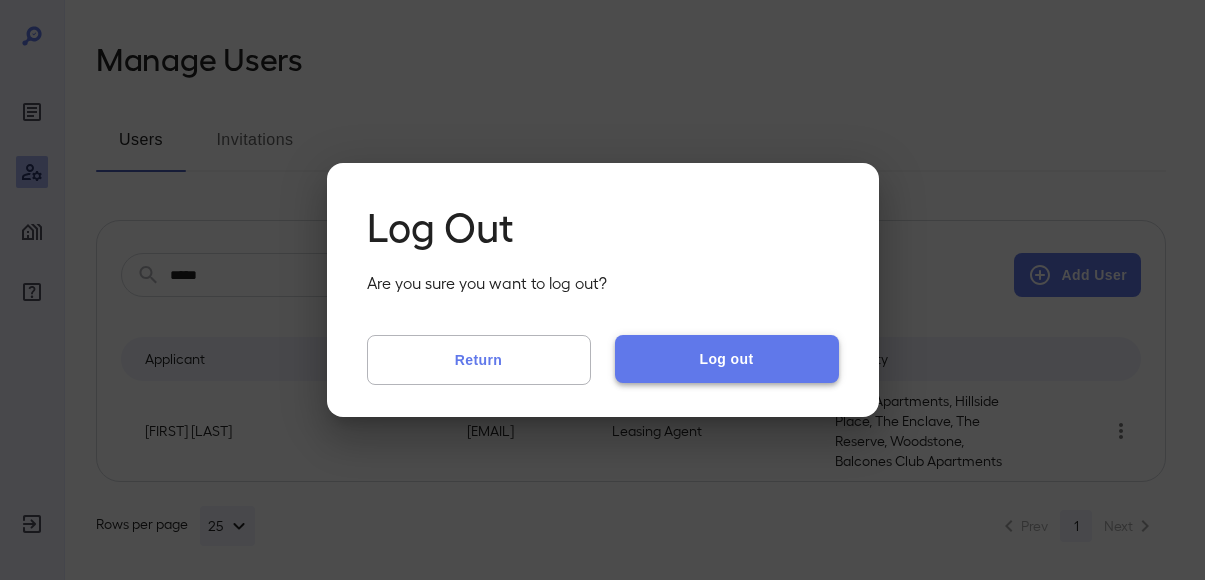 click on "Log out" at bounding box center [727, 359] 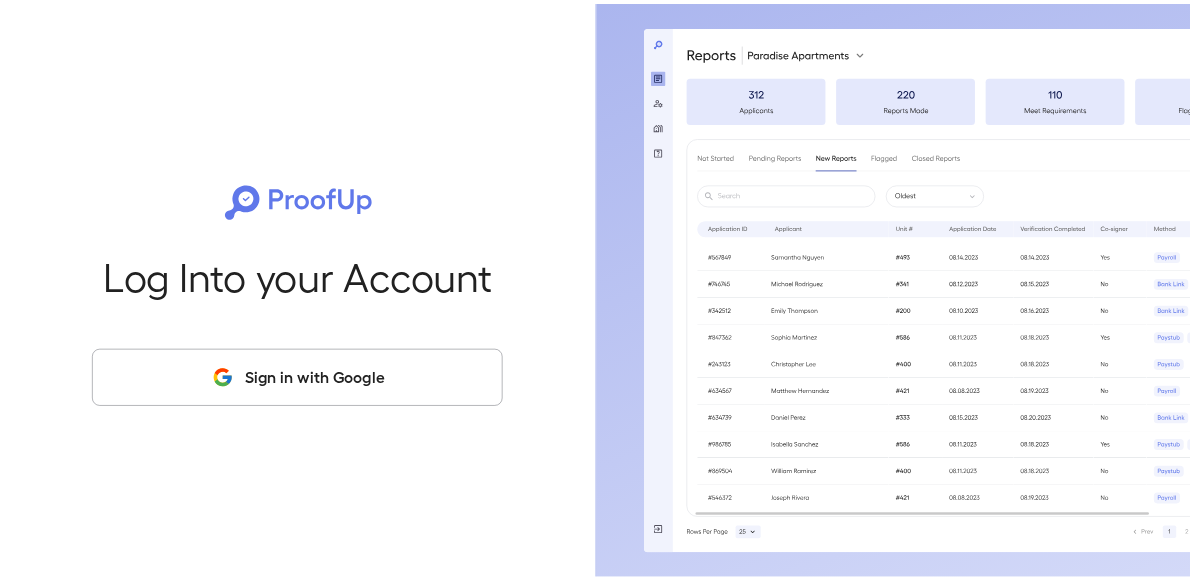 scroll, scrollTop: 0, scrollLeft: 0, axis: both 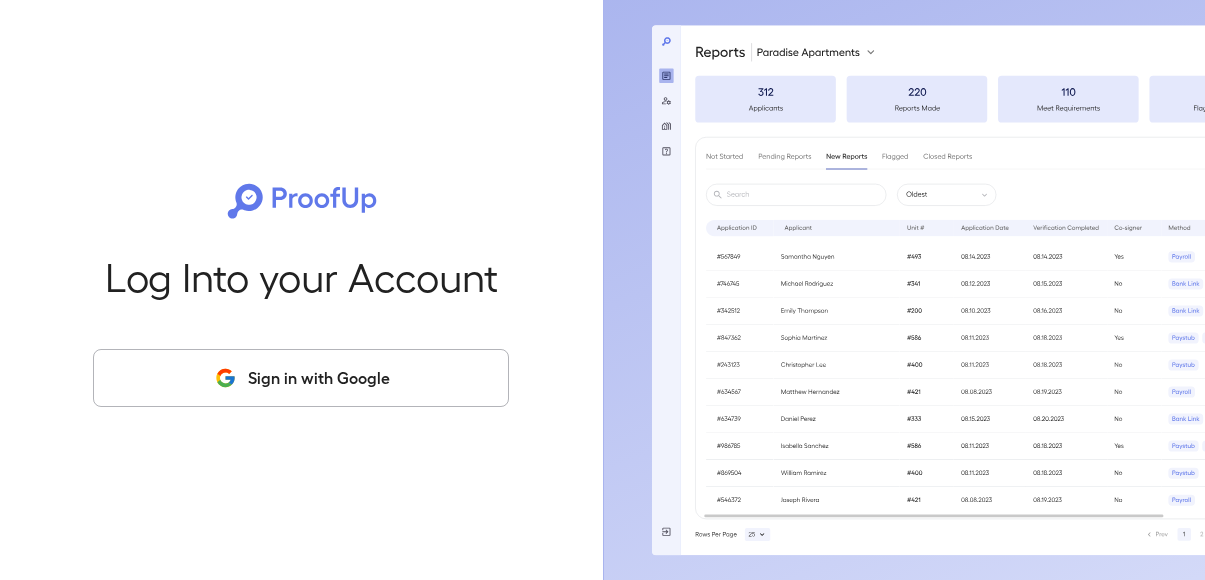 click on "Sign in with Google" at bounding box center [301, 378] 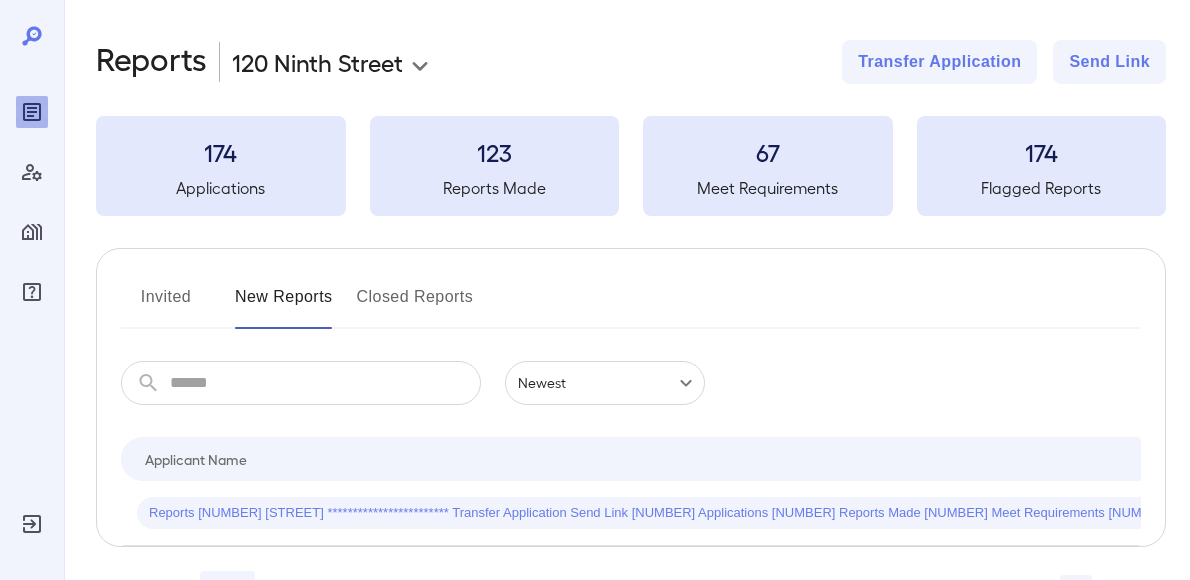 click on "**********" at bounding box center (627, 325) 